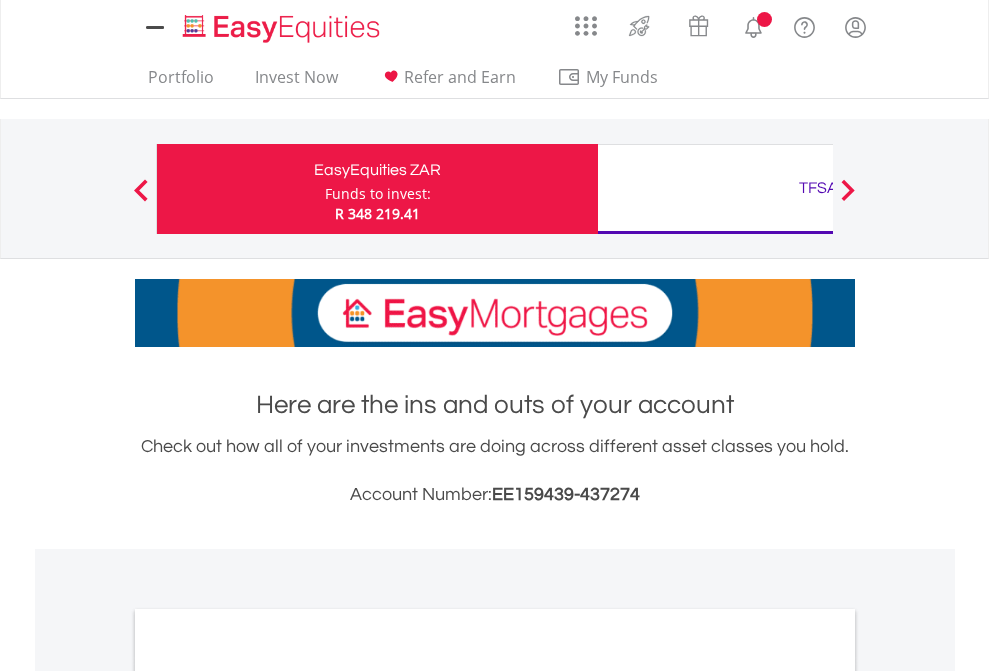 scroll, scrollTop: 0, scrollLeft: 0, axis: both 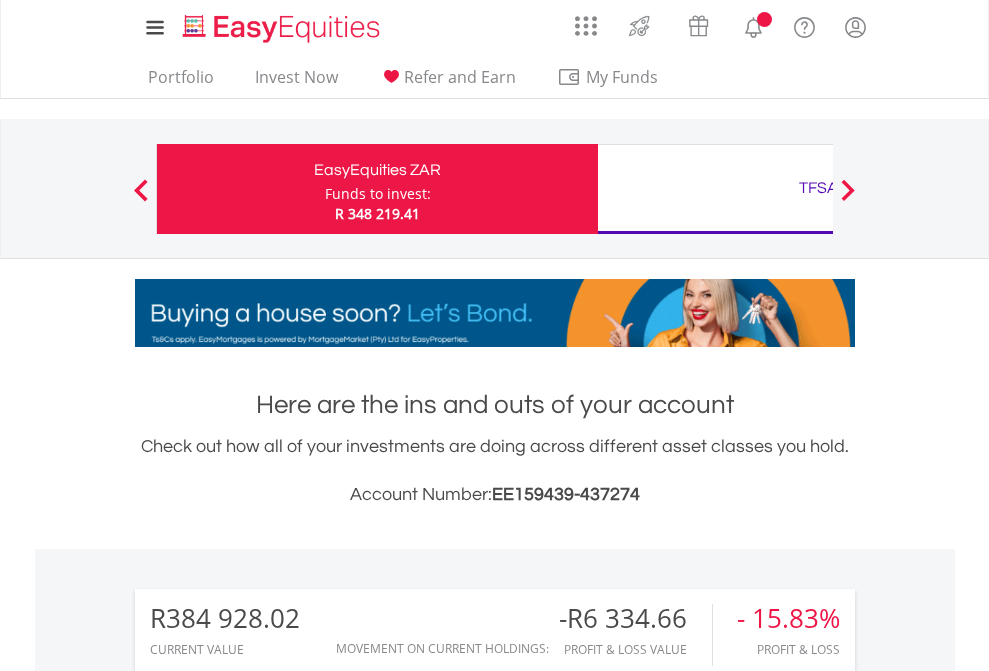click on "Funds to invest:" at bounding box center (378, 194) 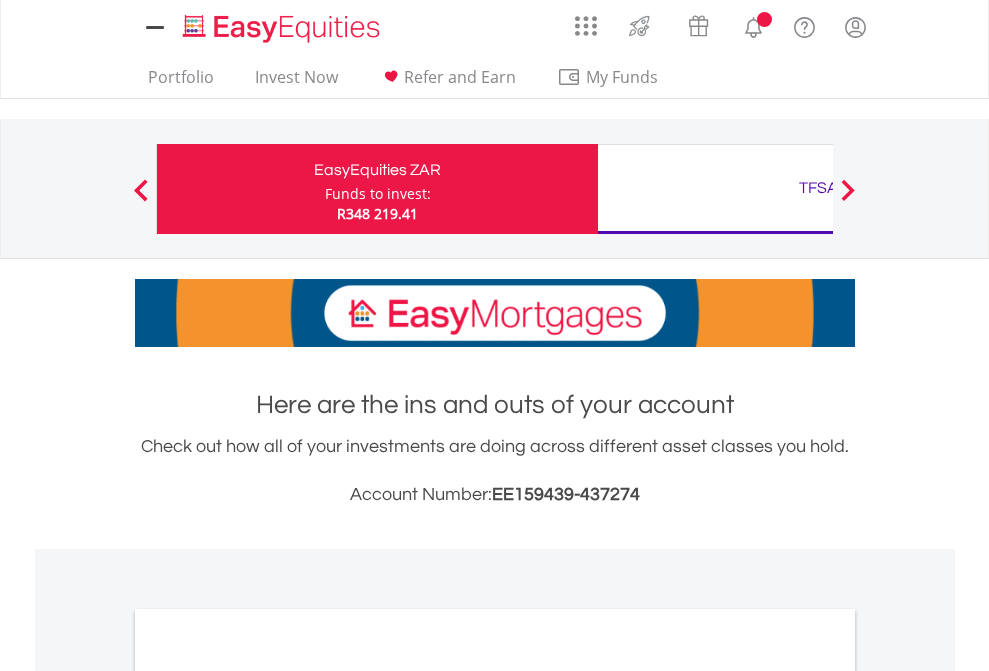 scroll, scrollTop: 0, scrollLeft: 0, axis: both 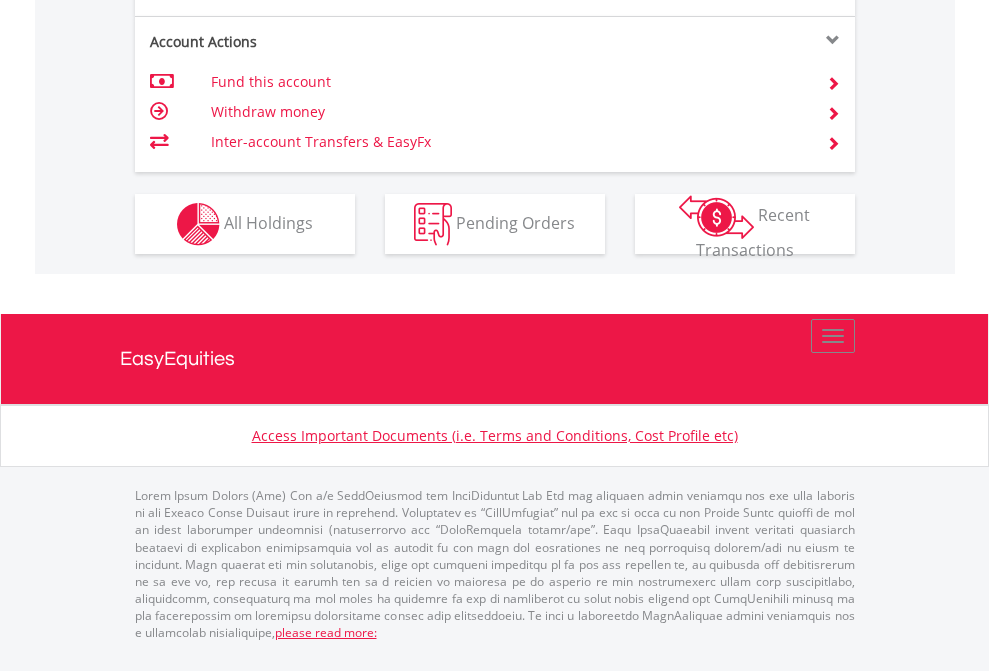 click on "Investment types" at bounding box center (706, -337) 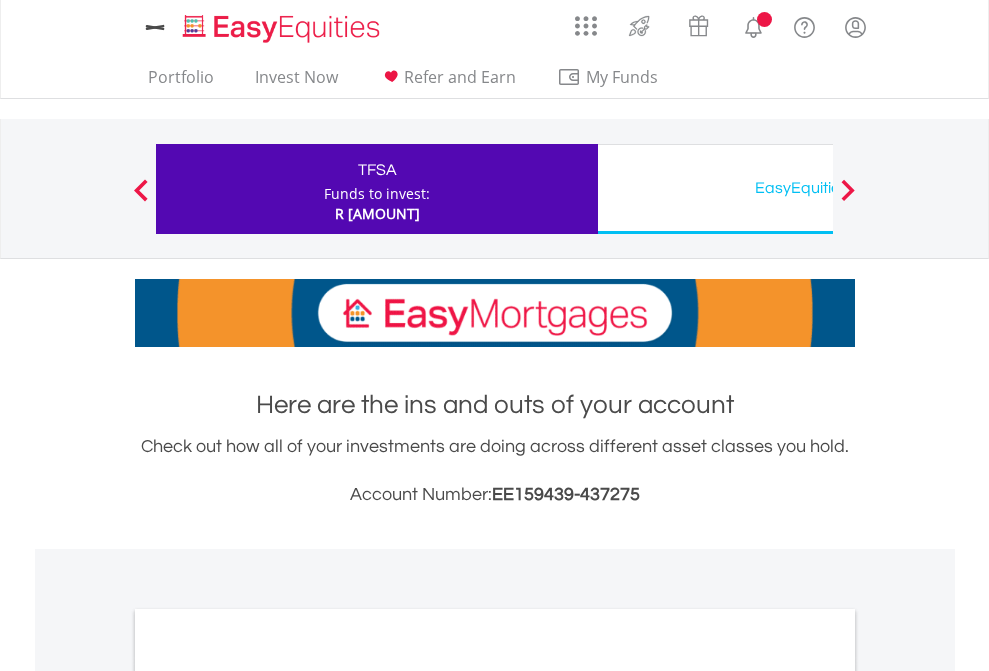 scroll, scrollTop: 0, scrollLeft: 0, axis: both 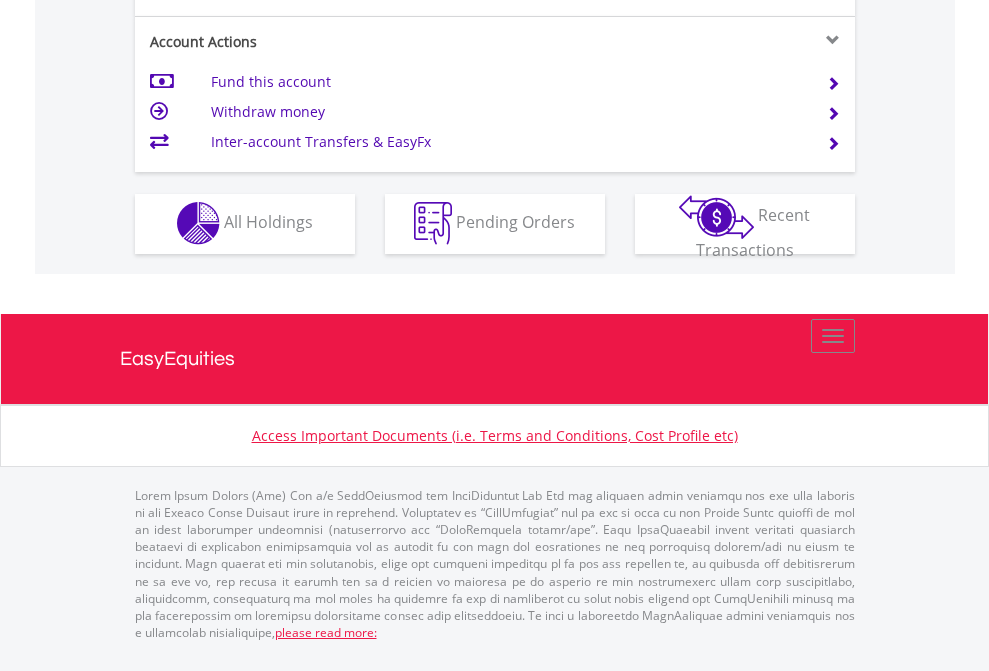 click on "Investment types" at bounding box center [706, -337] 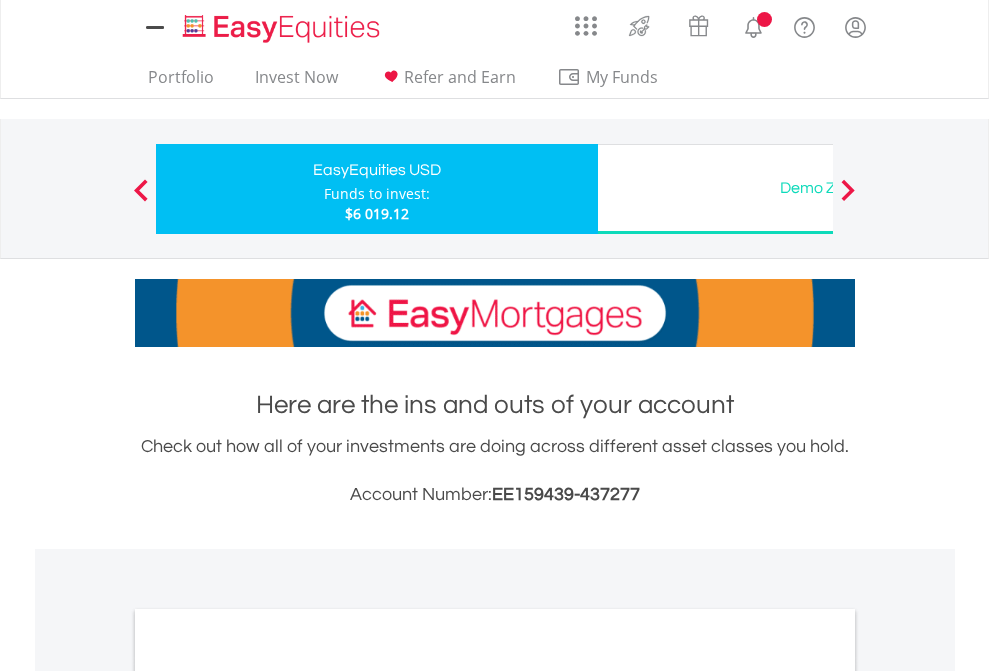 scroll, scrollTop: 0, scrollLeft: 0, axis: both 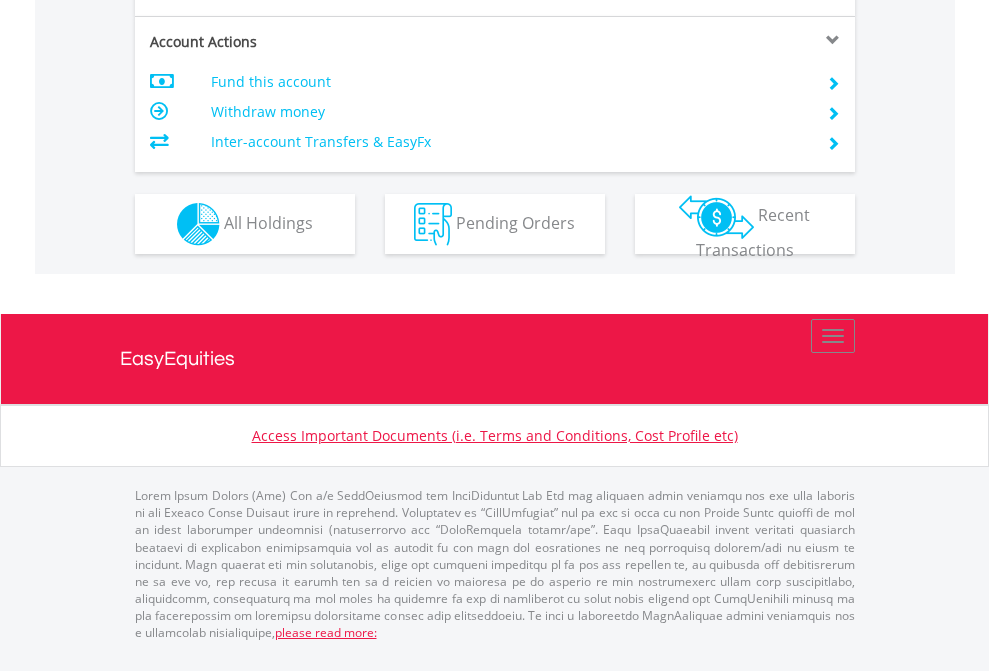 click on "Investment types" at bounding box center [706, -337] 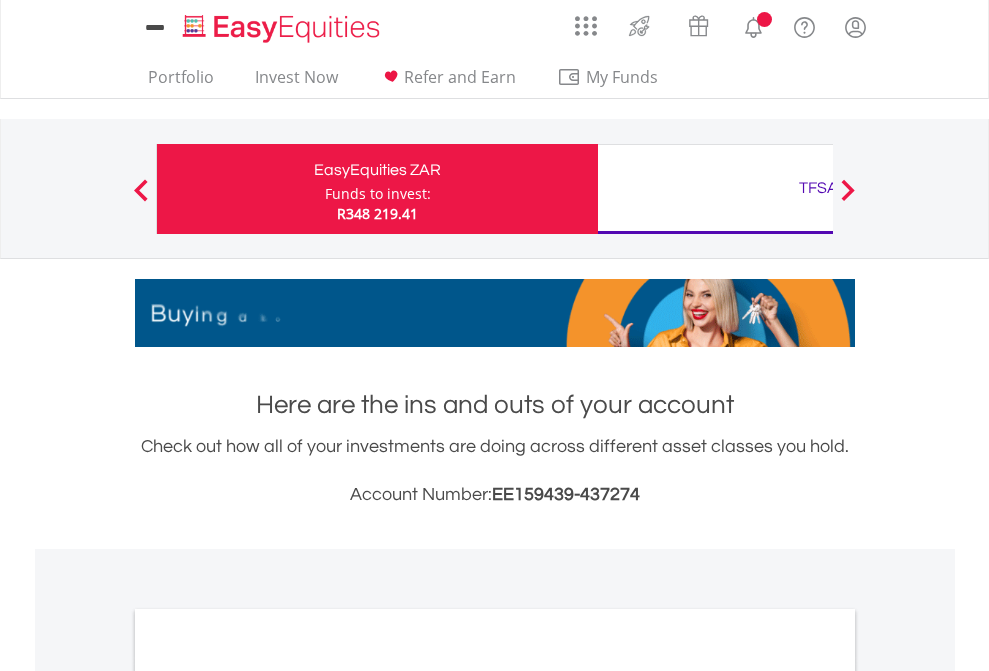 scroll, scrollTop: 0, scrollLeft: 0, axis: both 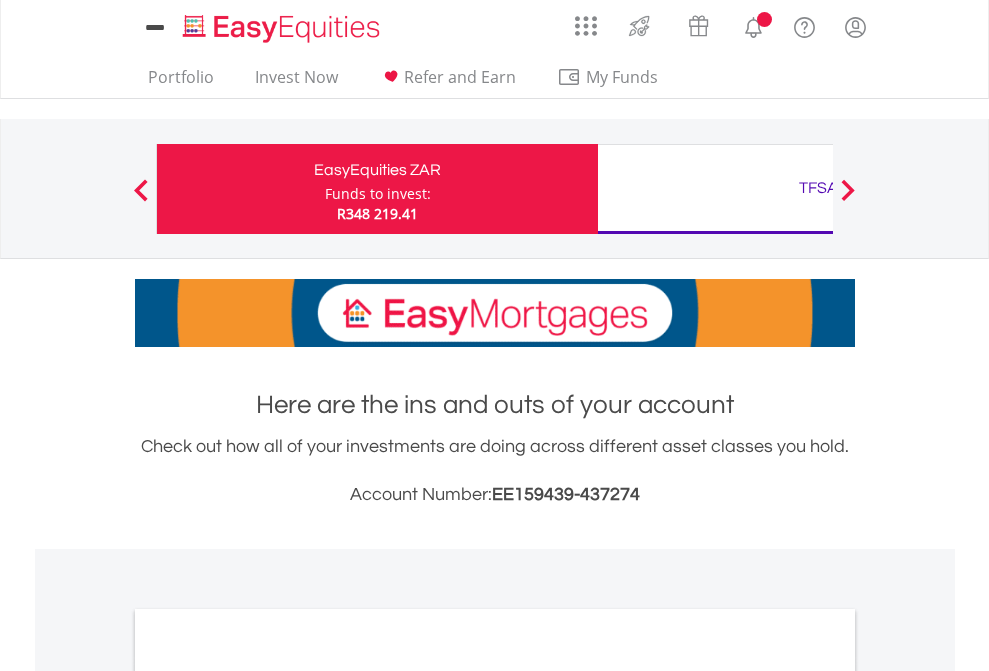 click on "All Holdings" at bounding box center (268, 1096) 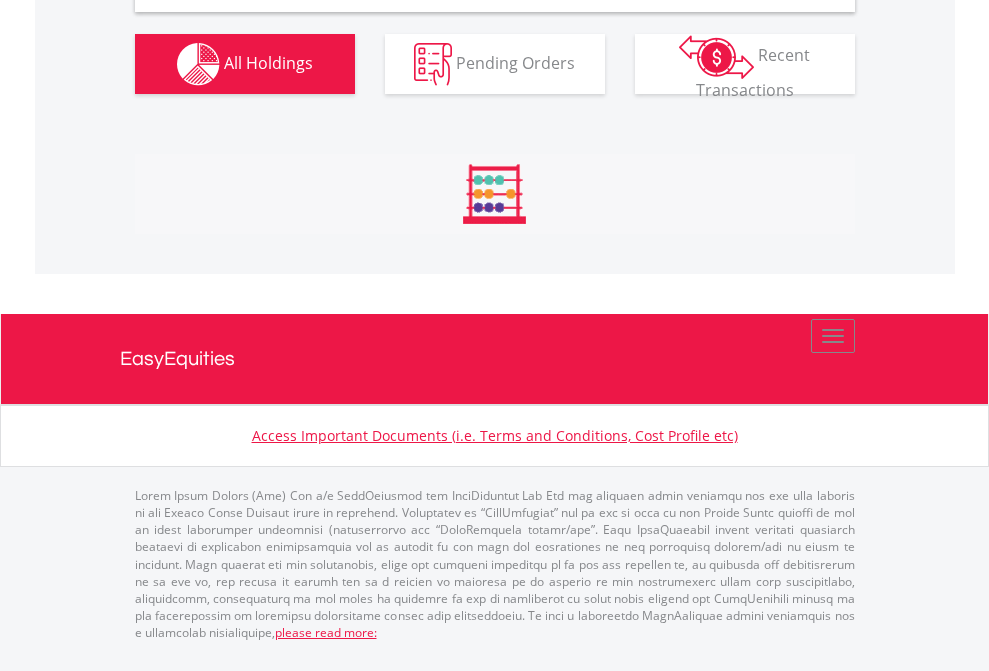 scroll, scrollTop: 1933, scrollLeft: 0, axis: vertical 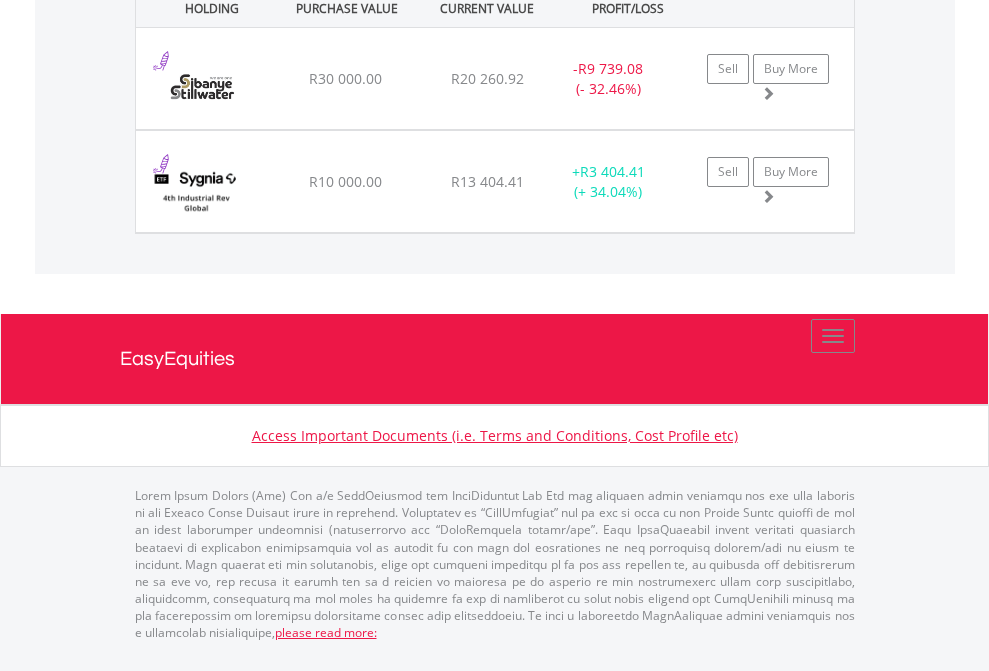 click on "TFSA" at bounding box center [818, -1071] 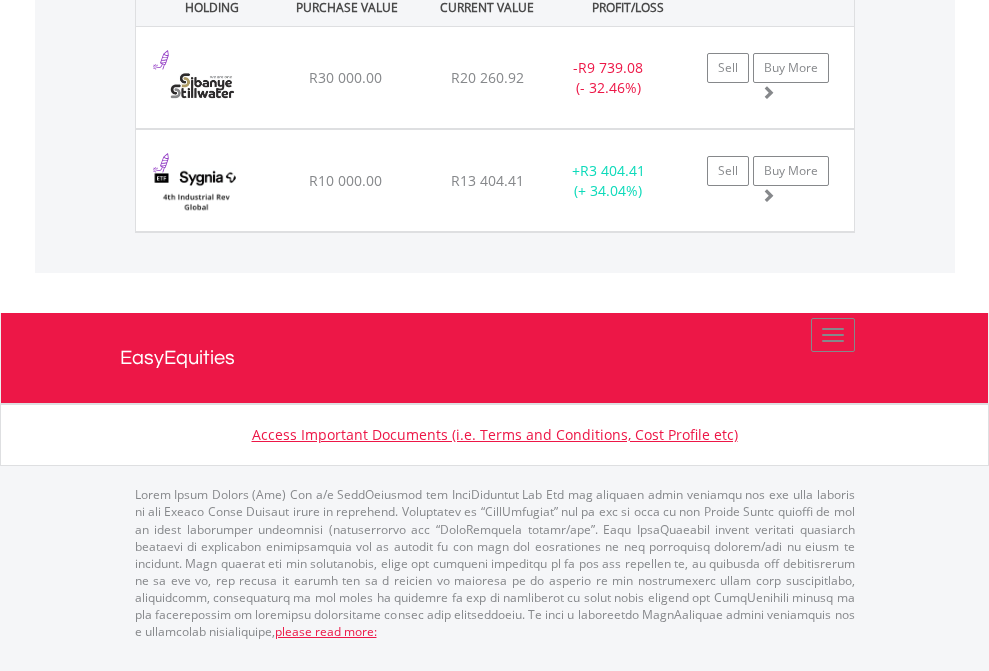 scroll, scrollTop: 144, scrollLeft: 0, axis: vertical 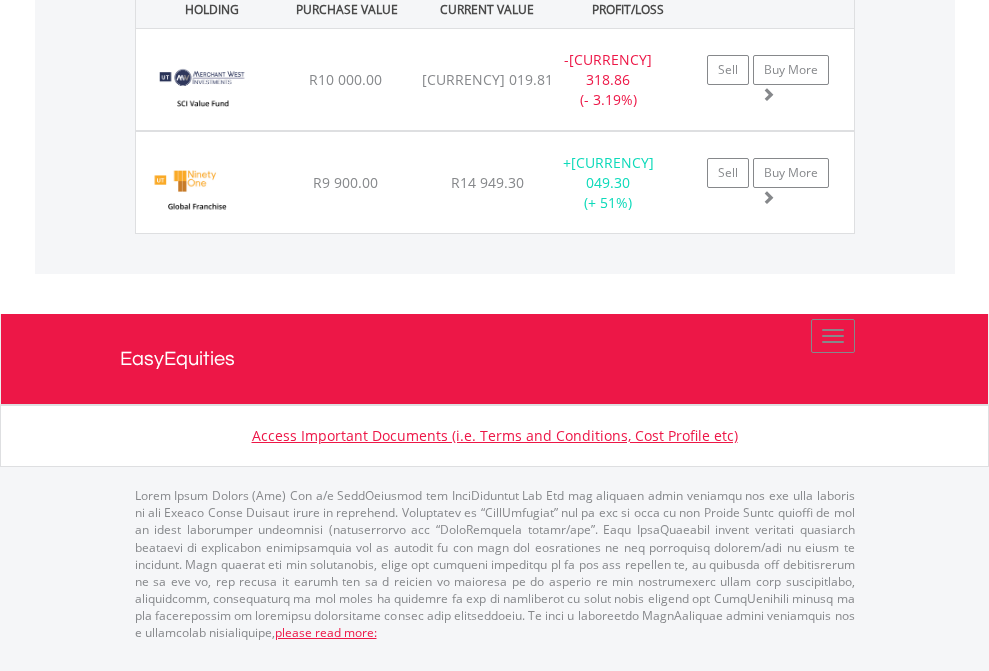 click on "EasyEquities USD" at bounding box center (818, -1986) 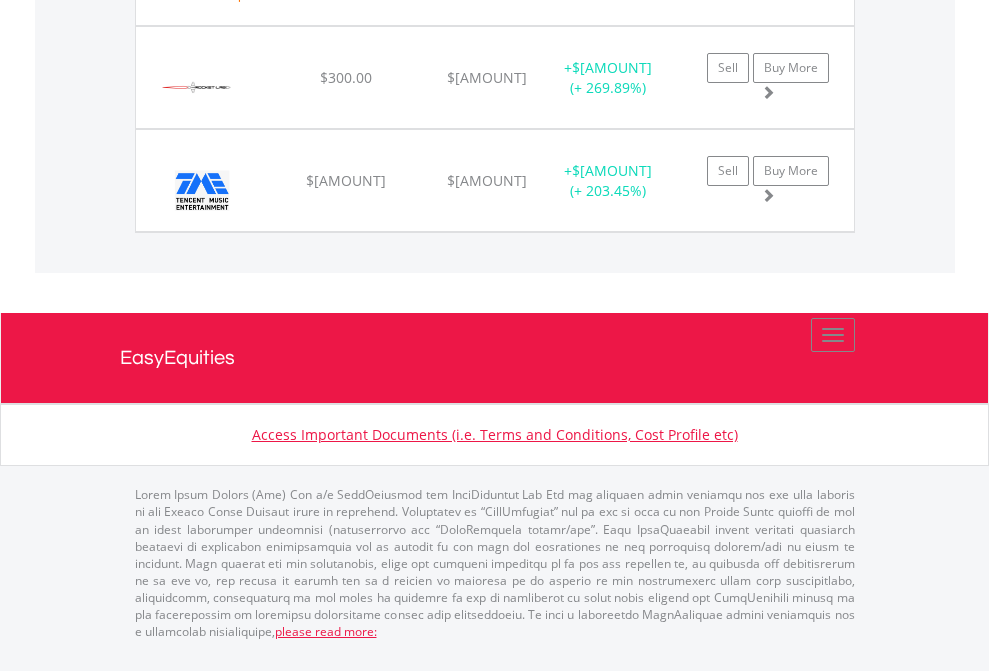 scroll, scrollTop: 2225, scrollLeft: 0, axis: vertical 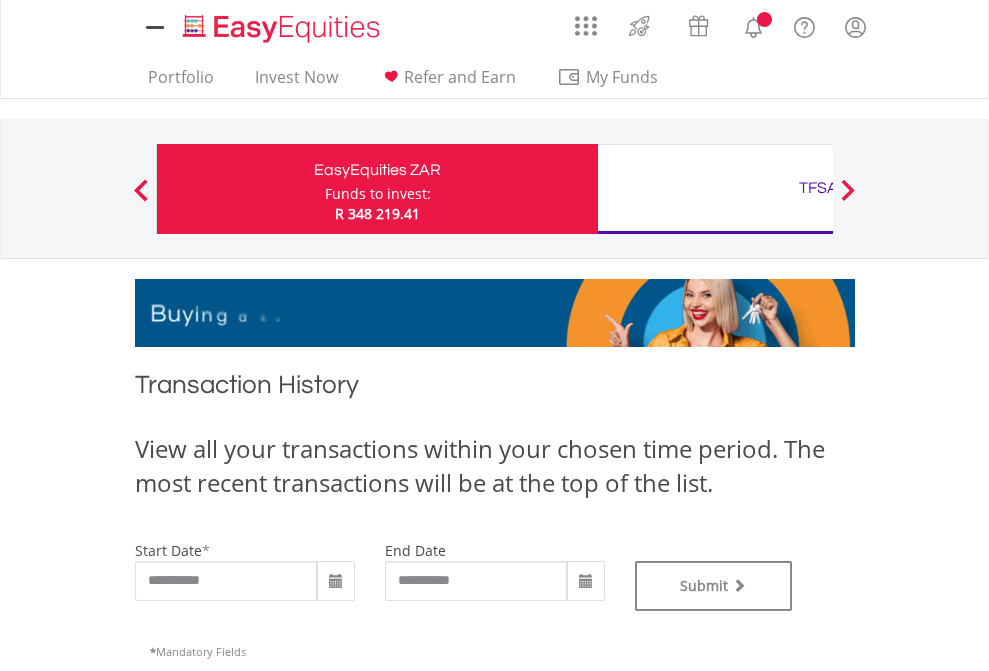 type on "**********" 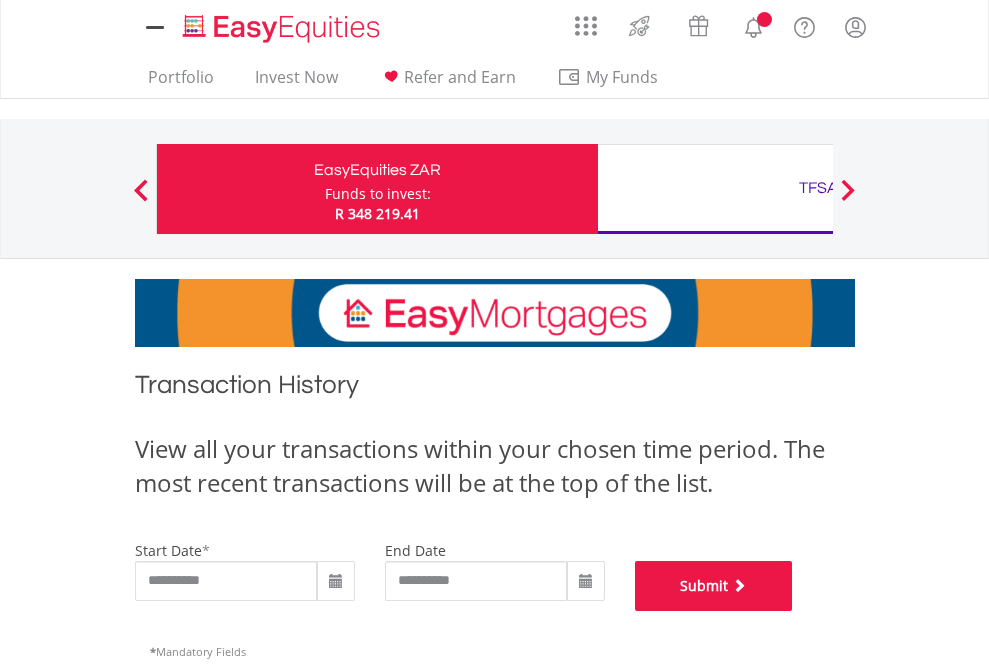 click on "Submit" at bounding box center [714, 586] 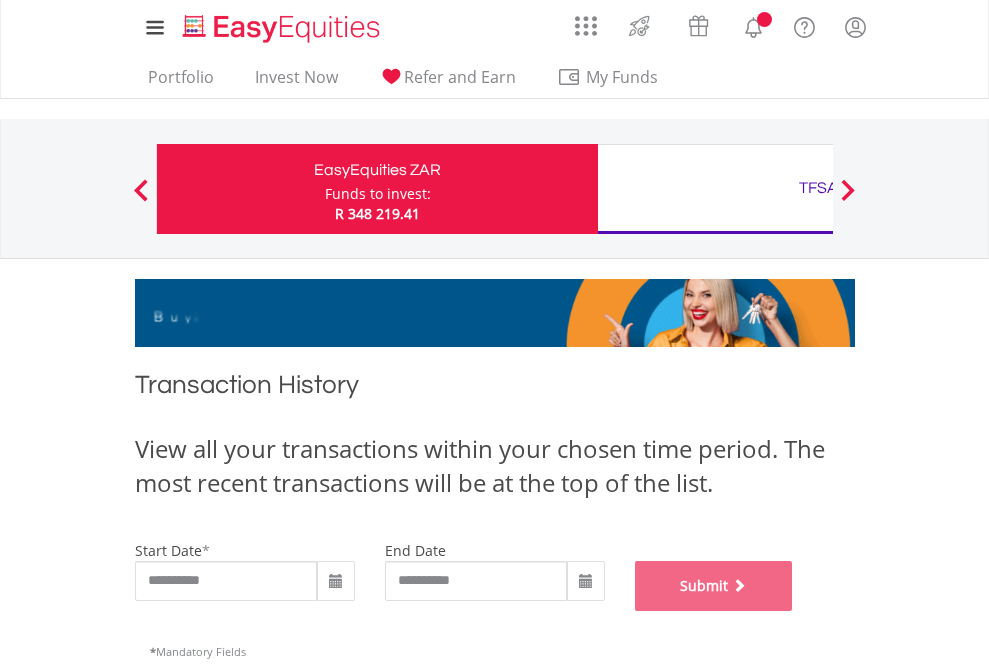 scroll, scrollTop: 811, scrollLeft: 0, axis: vertical 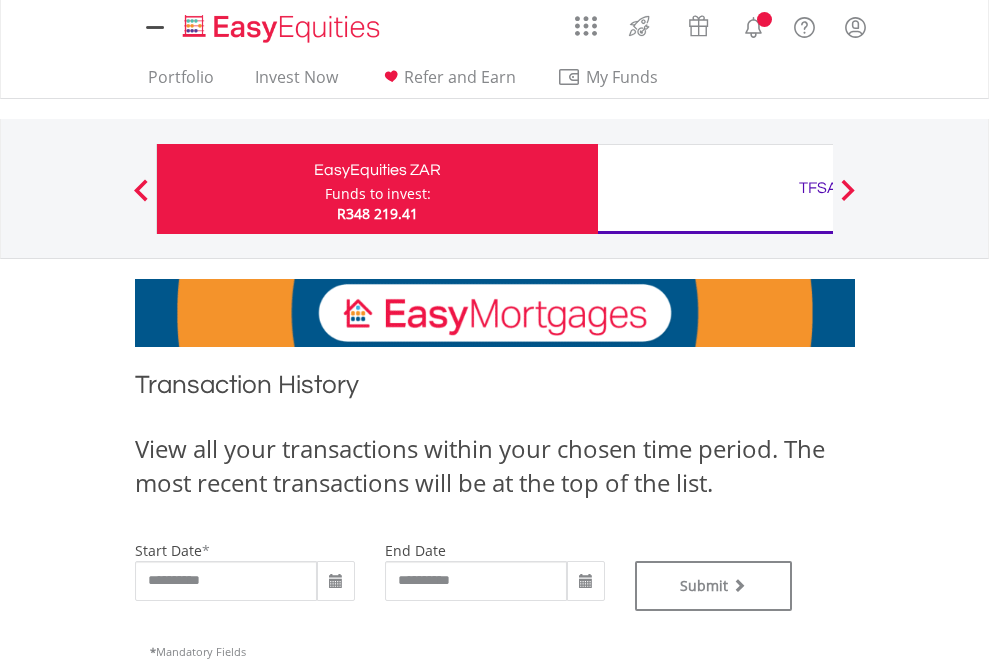 click on "TFSA" at bounding box center [818, 188] 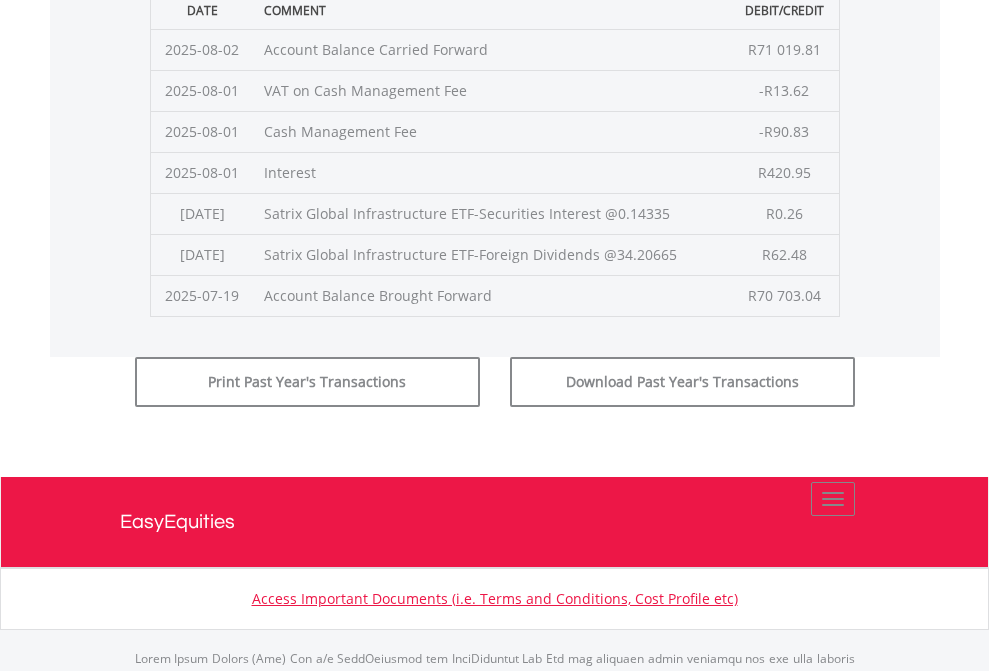 click on "Submit" at bounding box center (714, -225) 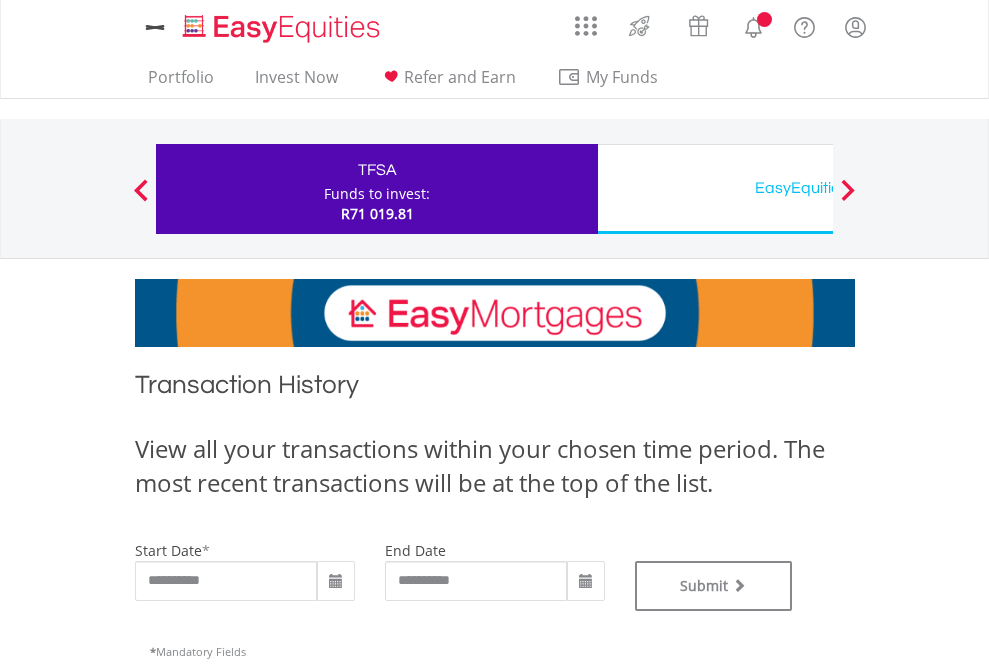 scroll, scrollTop: 0, scrollLeft: 0, axis: both 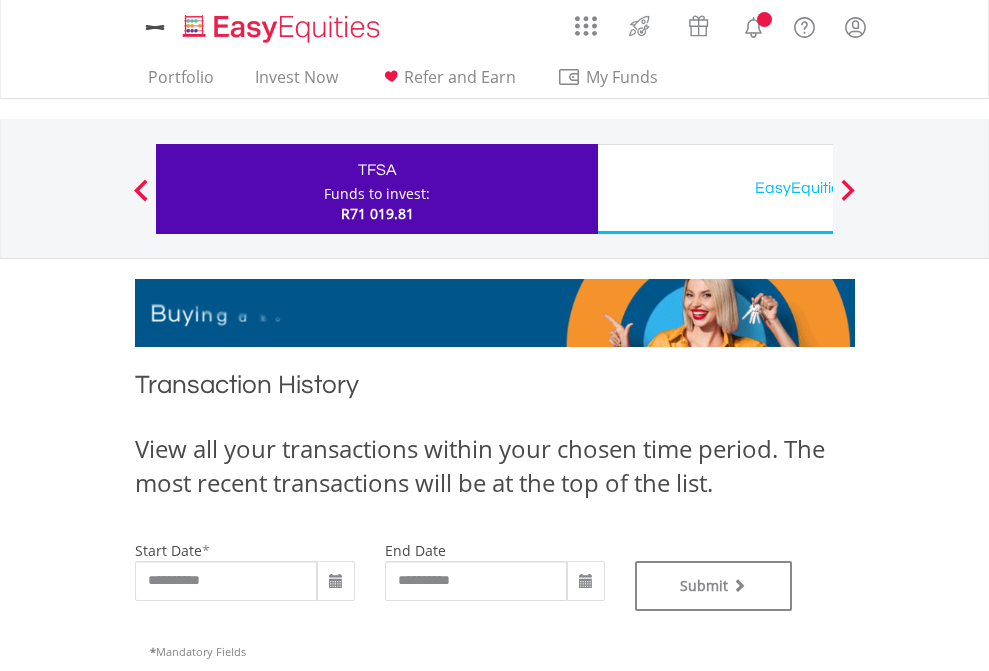 click on "EasyEquities USD" at bounding box center [818, 188] 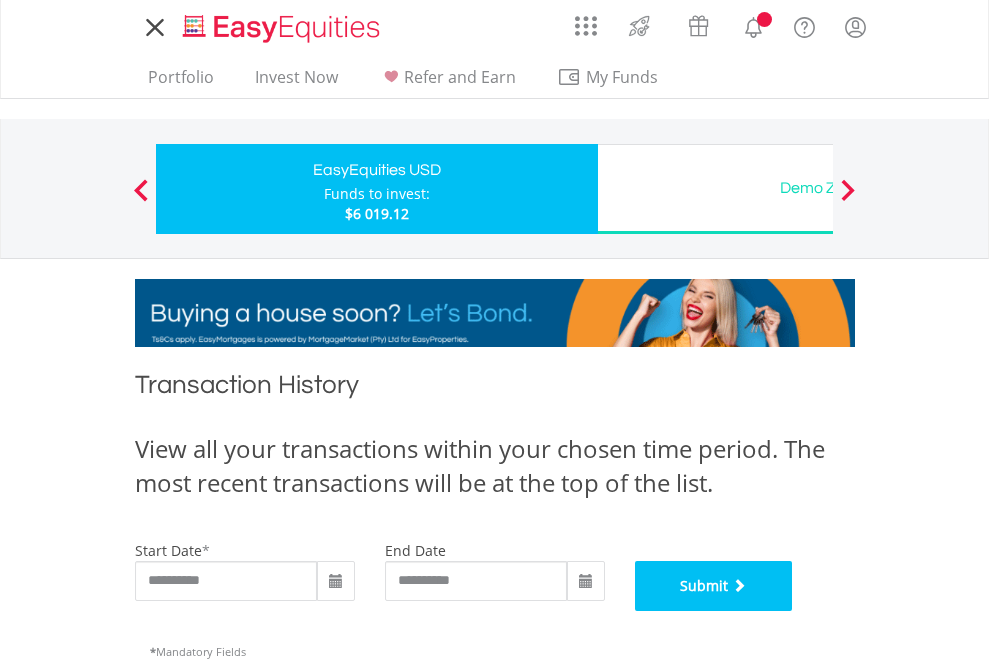click on "Submit" at bounding box center (714, 586) 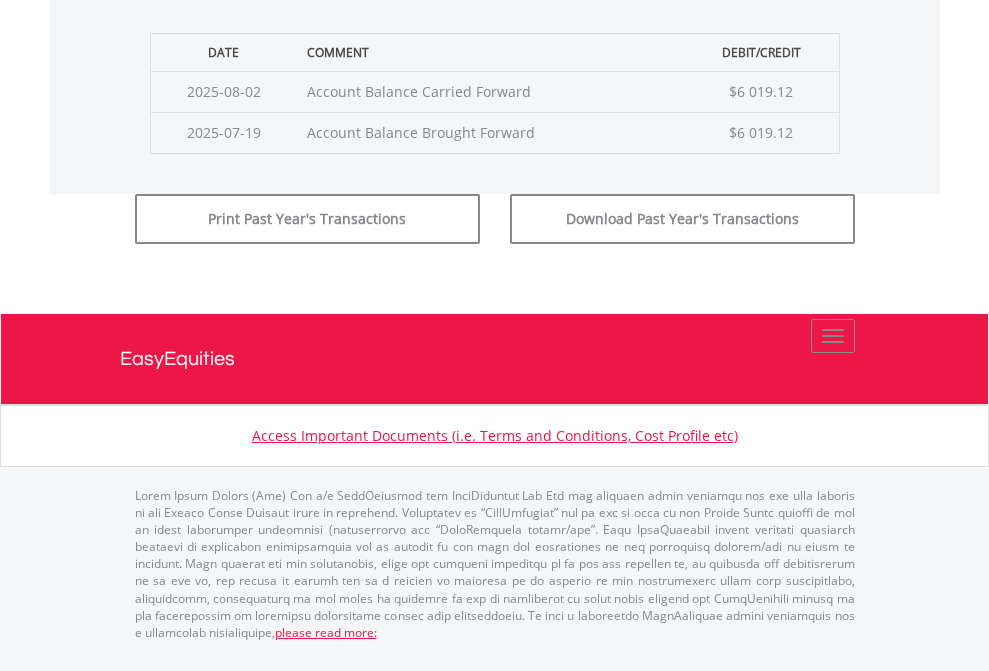scroll, scrollTop: 811, scrollLeft: 0, axis: vertical 